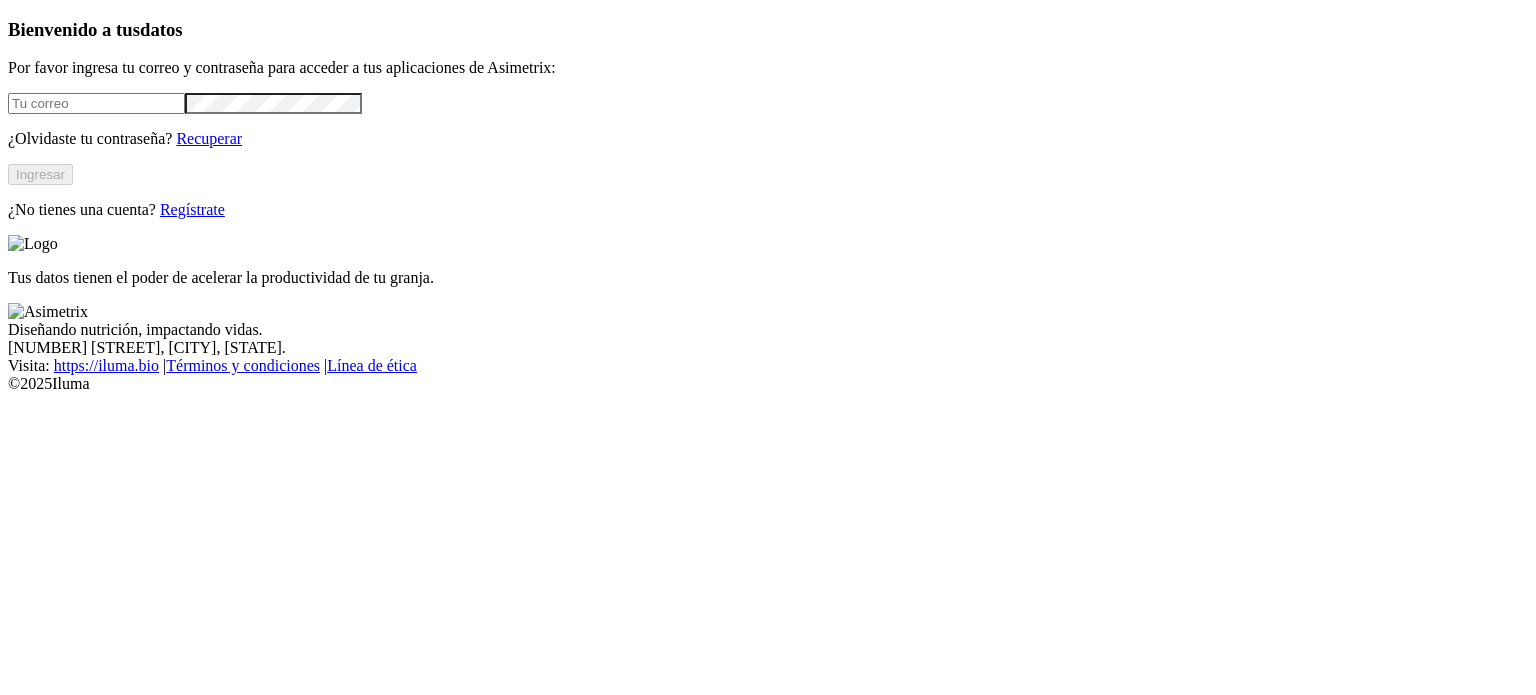 scroll, scrollTop: 0, scrollLeft: 0, axis: both 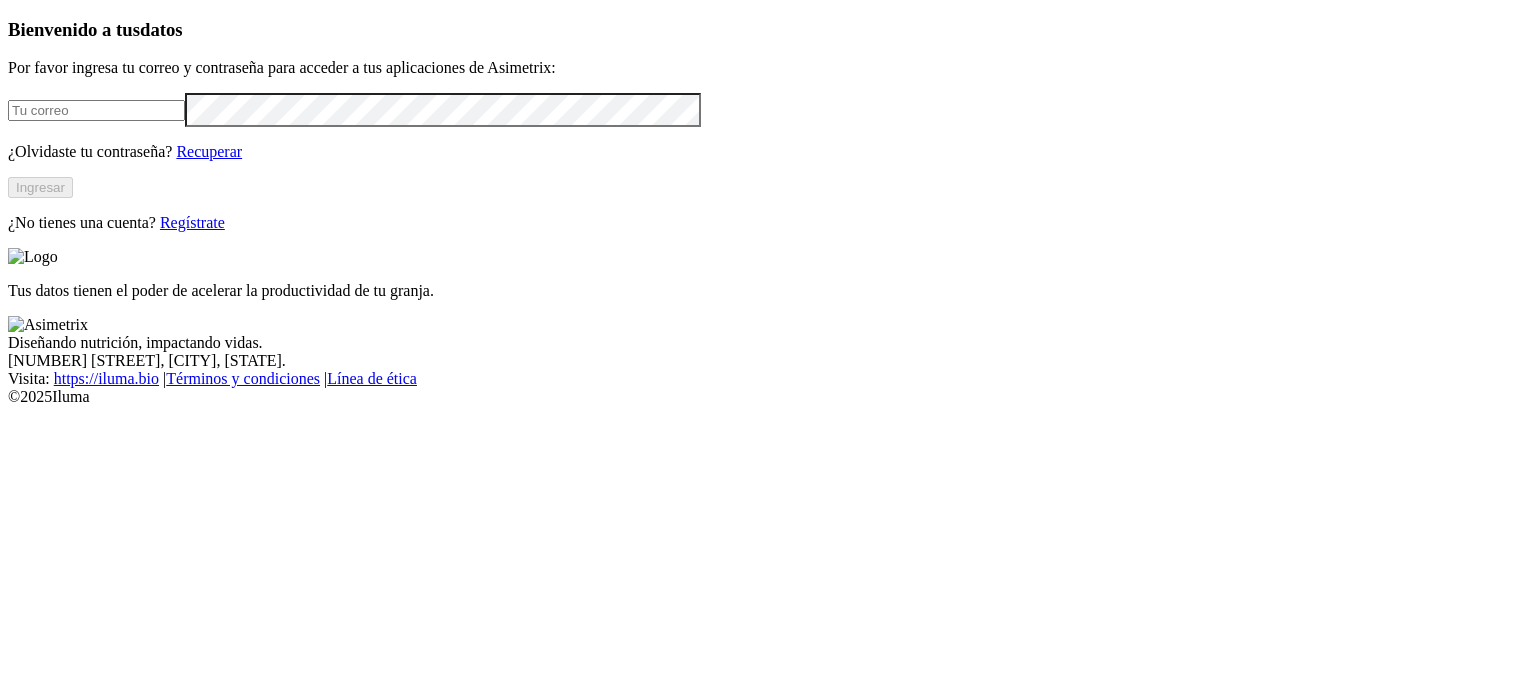 type on "[EMAIL]" 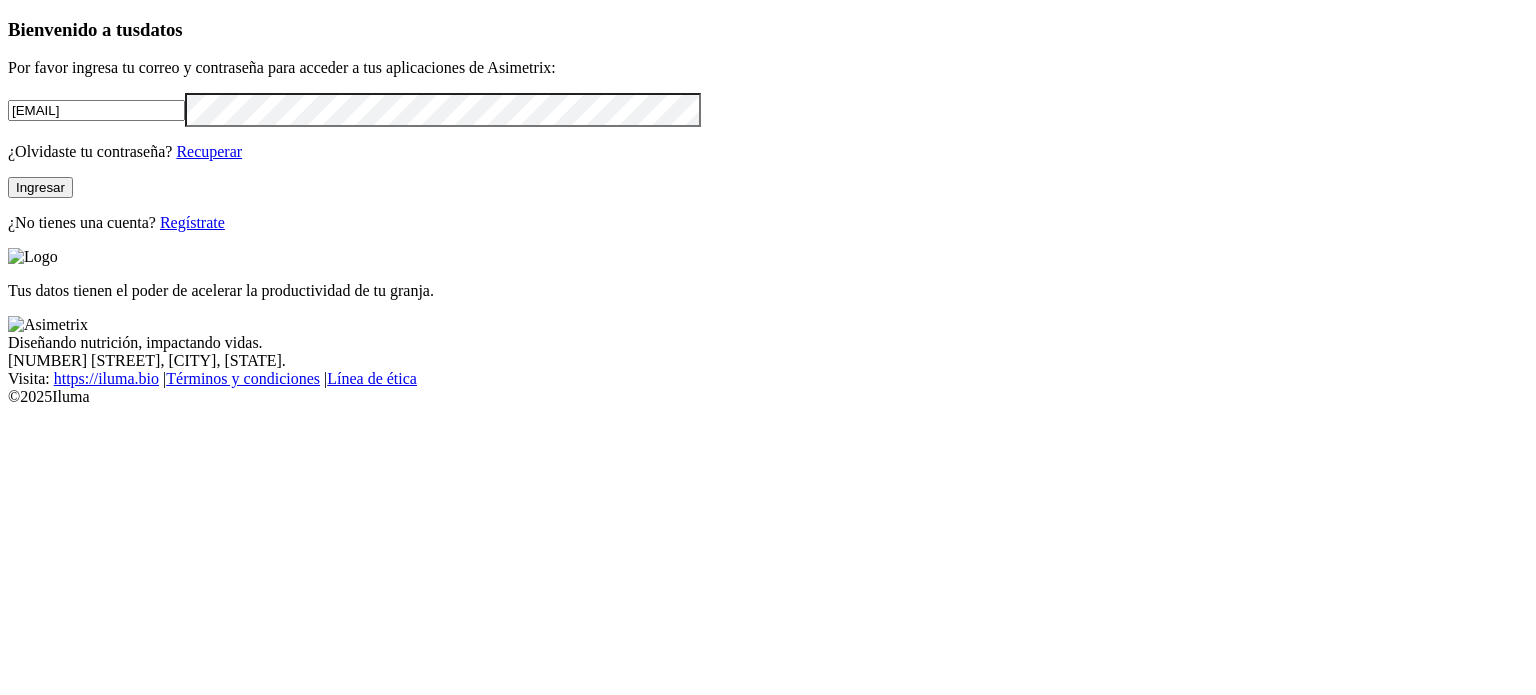 click on "Ingresar" at bounding box center [40, 187] 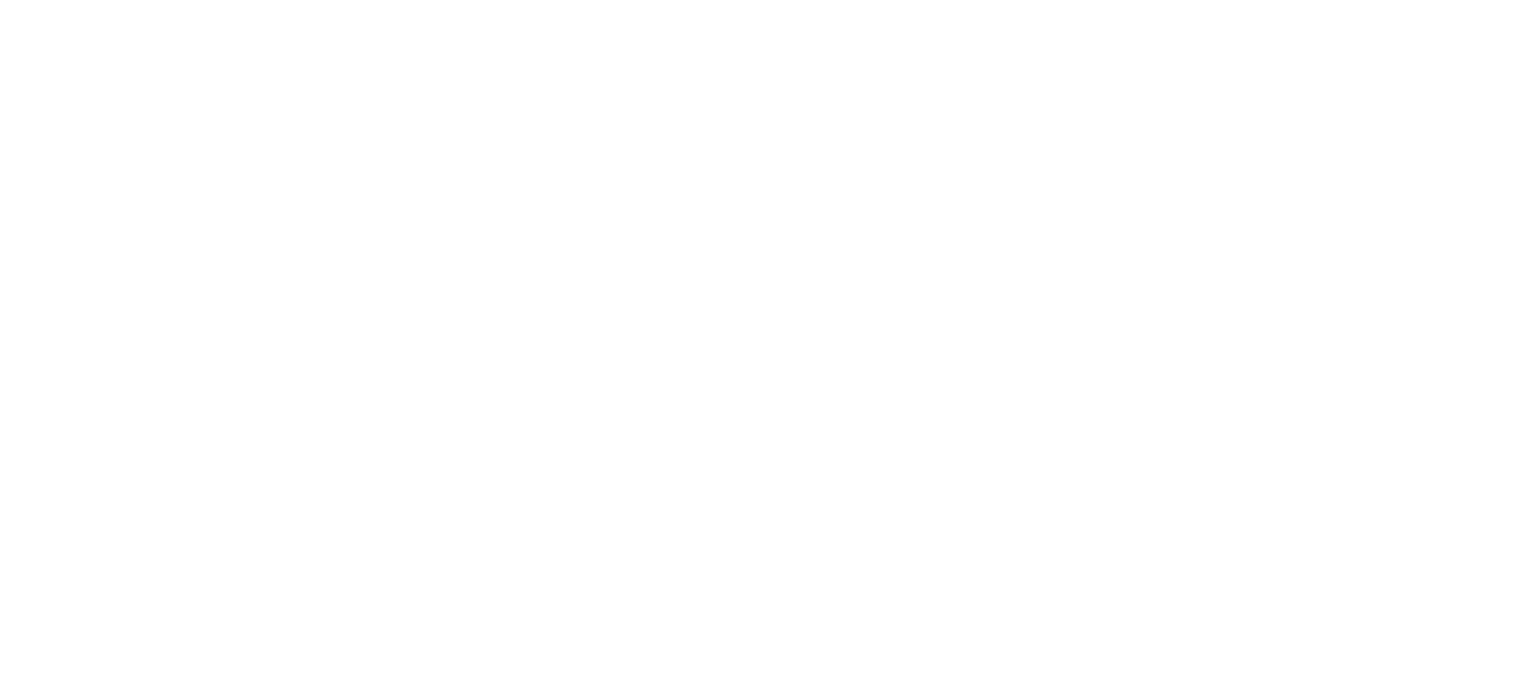 click on "ABCINVERSIONES-CERDOS" at bounding box center [122, 831] 